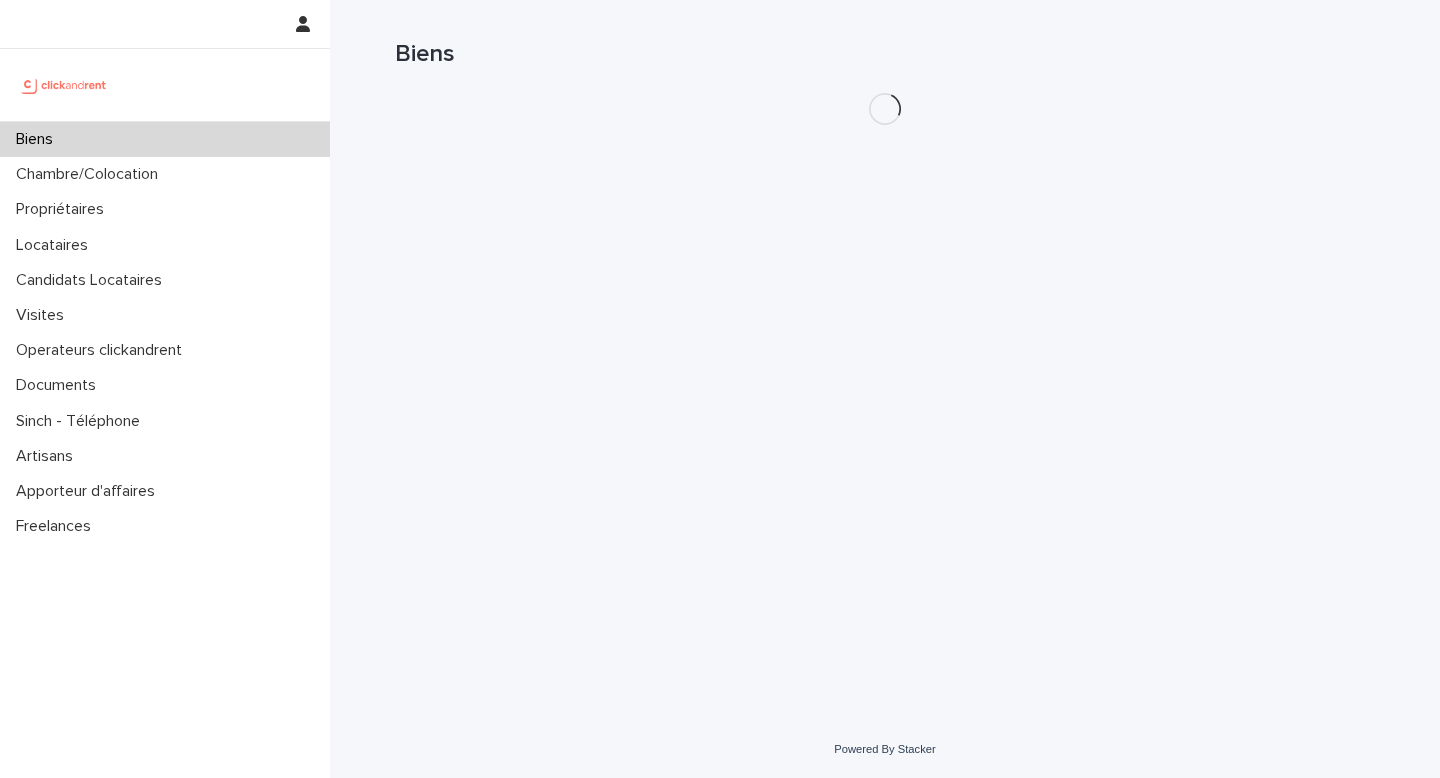 scroll, scrollTop: 0, scrollLeft: 0, axis: both 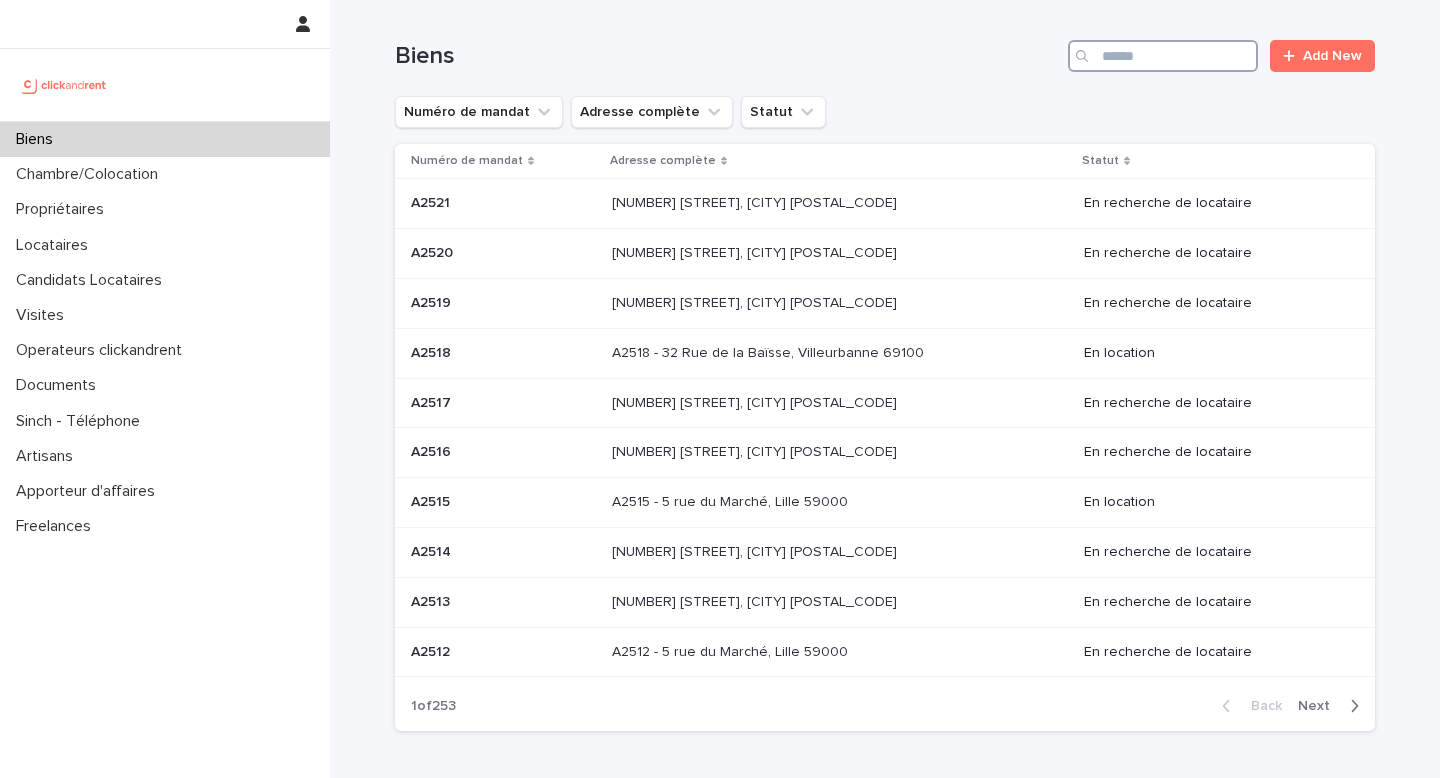 click at bounding box center (1163, 56) 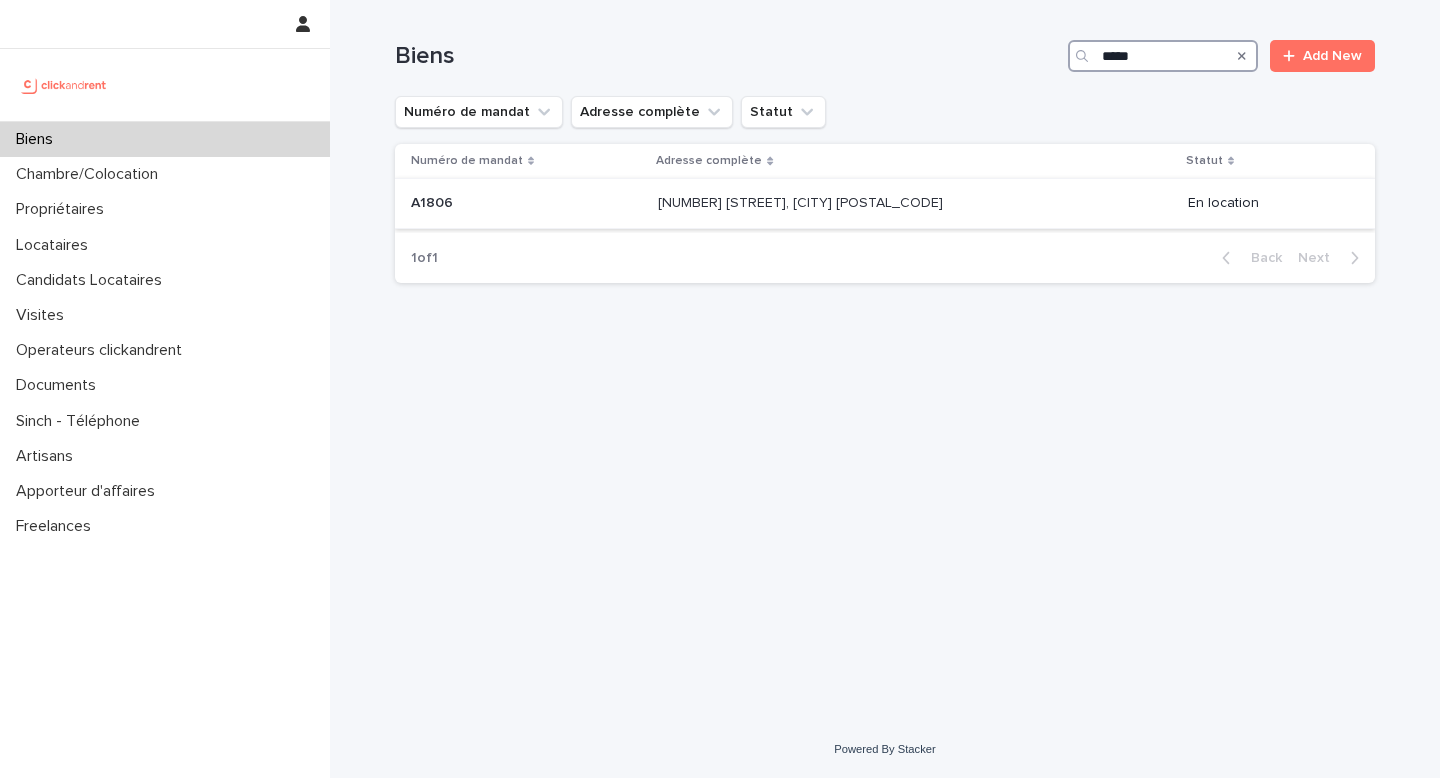 type on "*****" 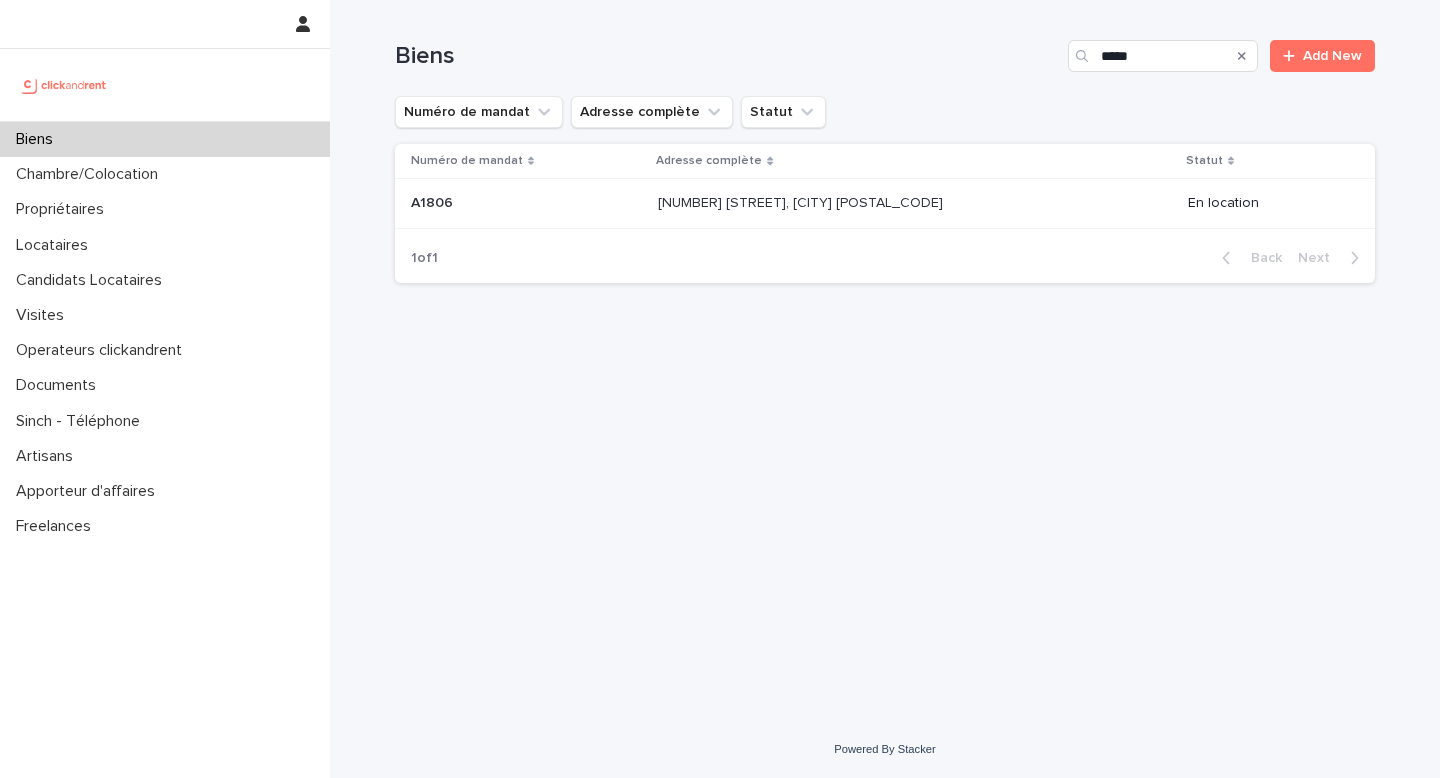 click on "[NUMBER] [STREET], [CITY] [POSTAL_CODE]" at bounding box center (802, 201) 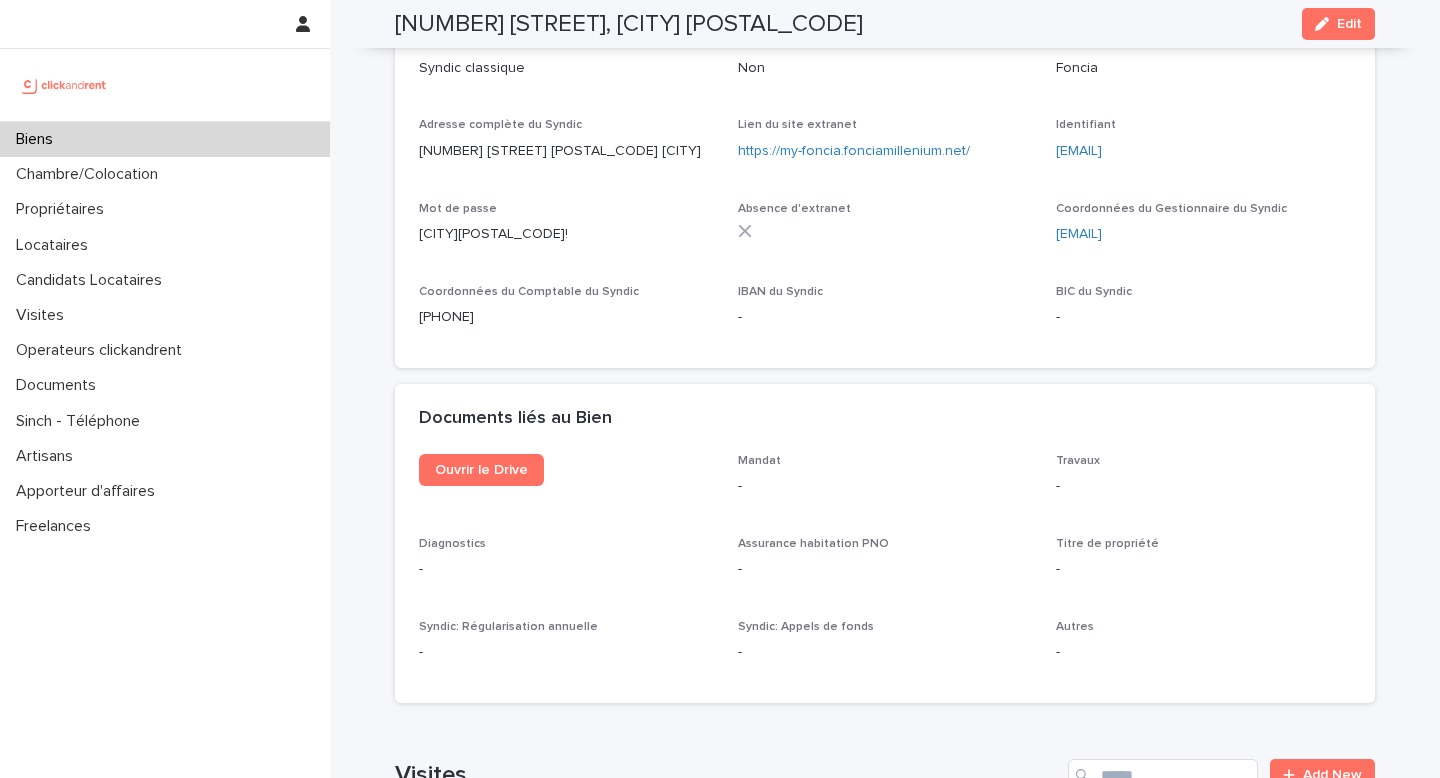 scroll, scrollTop: 6797, scrollLeft: 0, axis: vertical 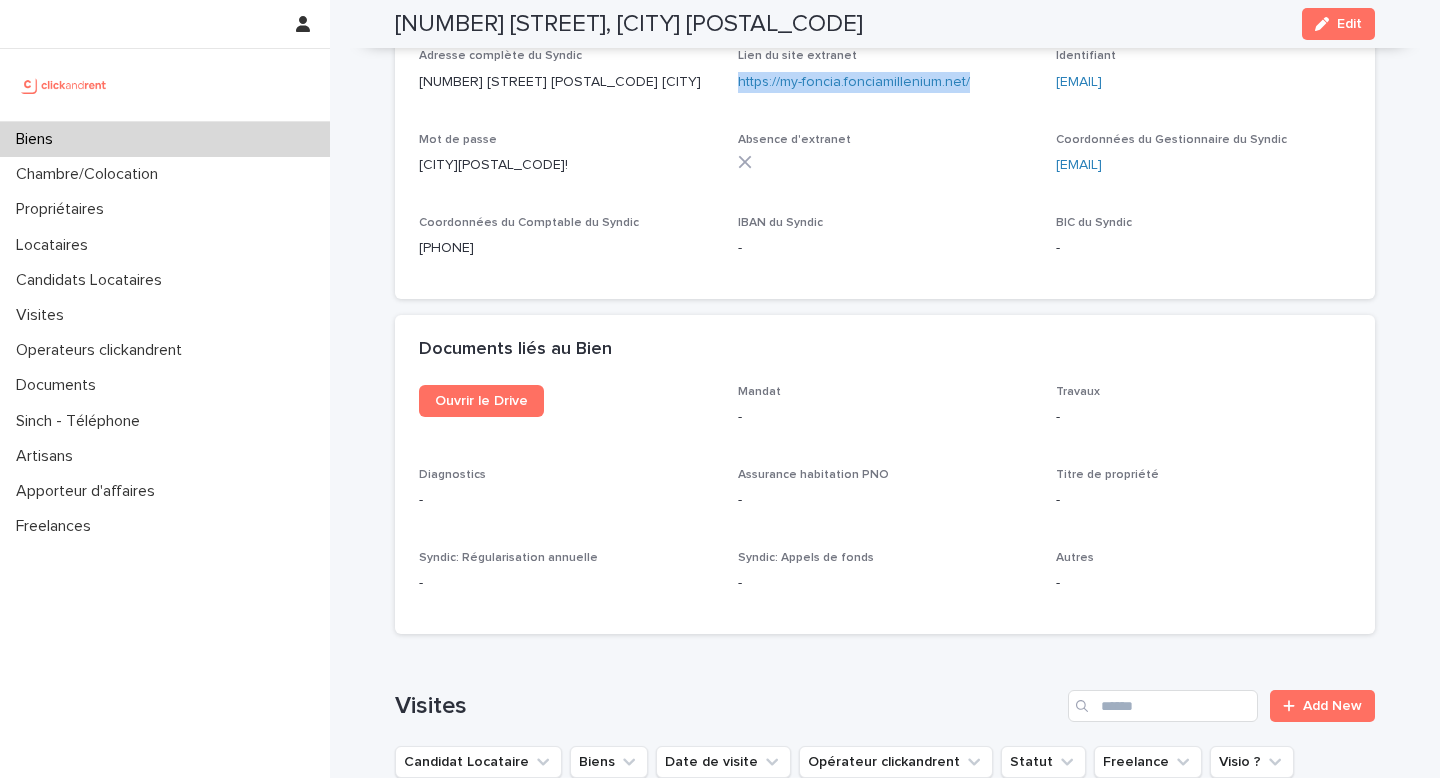 drag, startPoint x: 986, startPoint y: 66, endPoint x: 733, endPoint y: 67, distance: 253.00198 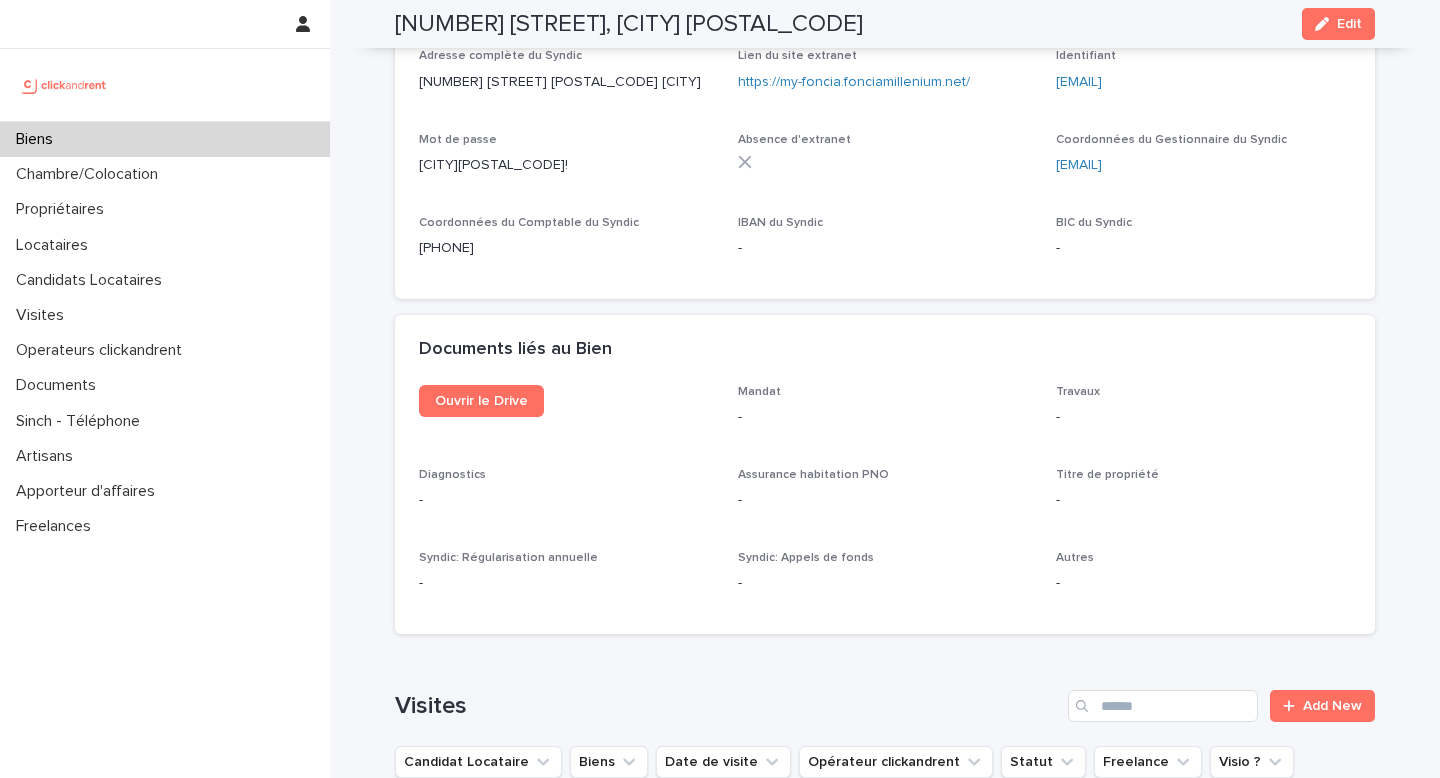 click on "[EMAIL]" at bounding box center [1203, 78] 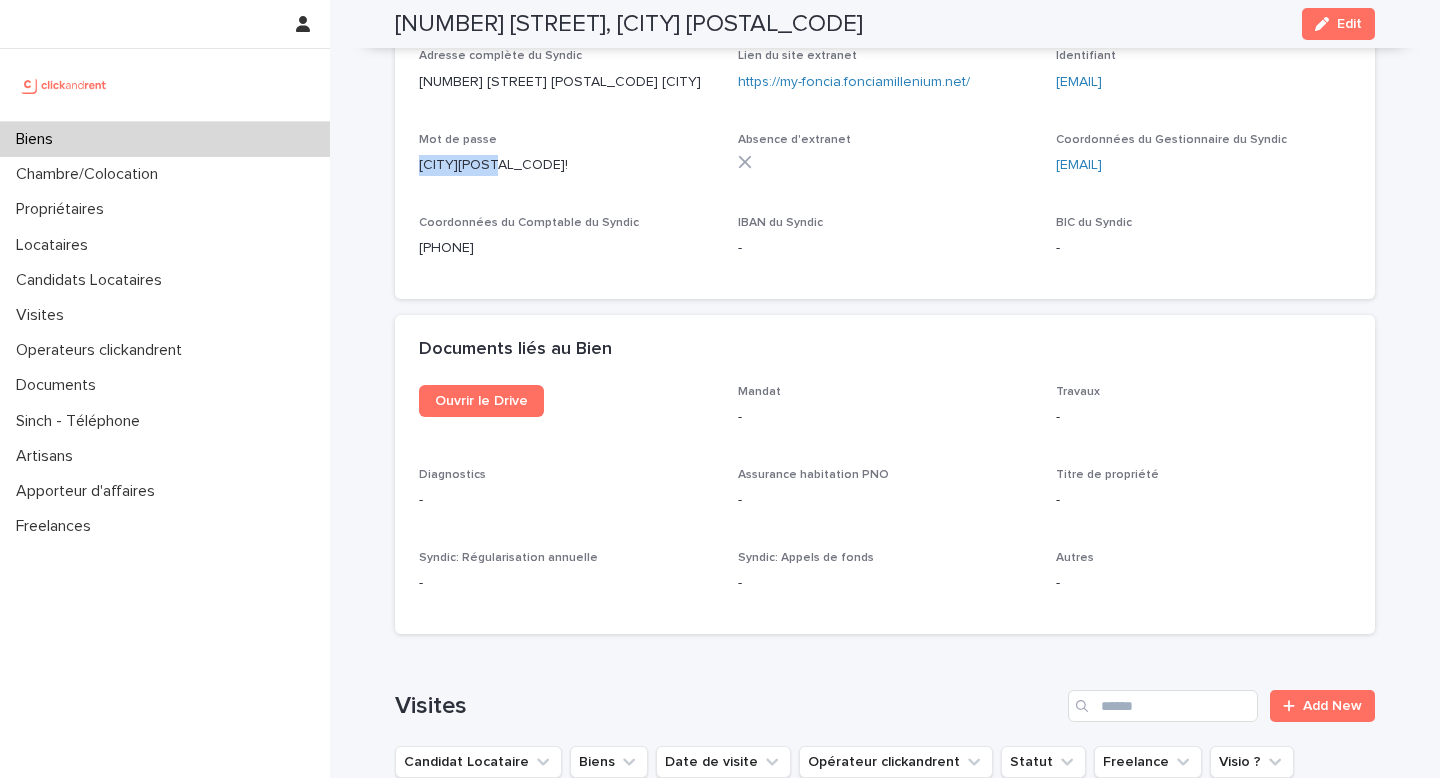 drag, startPoint x: 513, startPoint y: 154, endPoint x: 410, endPoint y: 153, distance: 103.00485 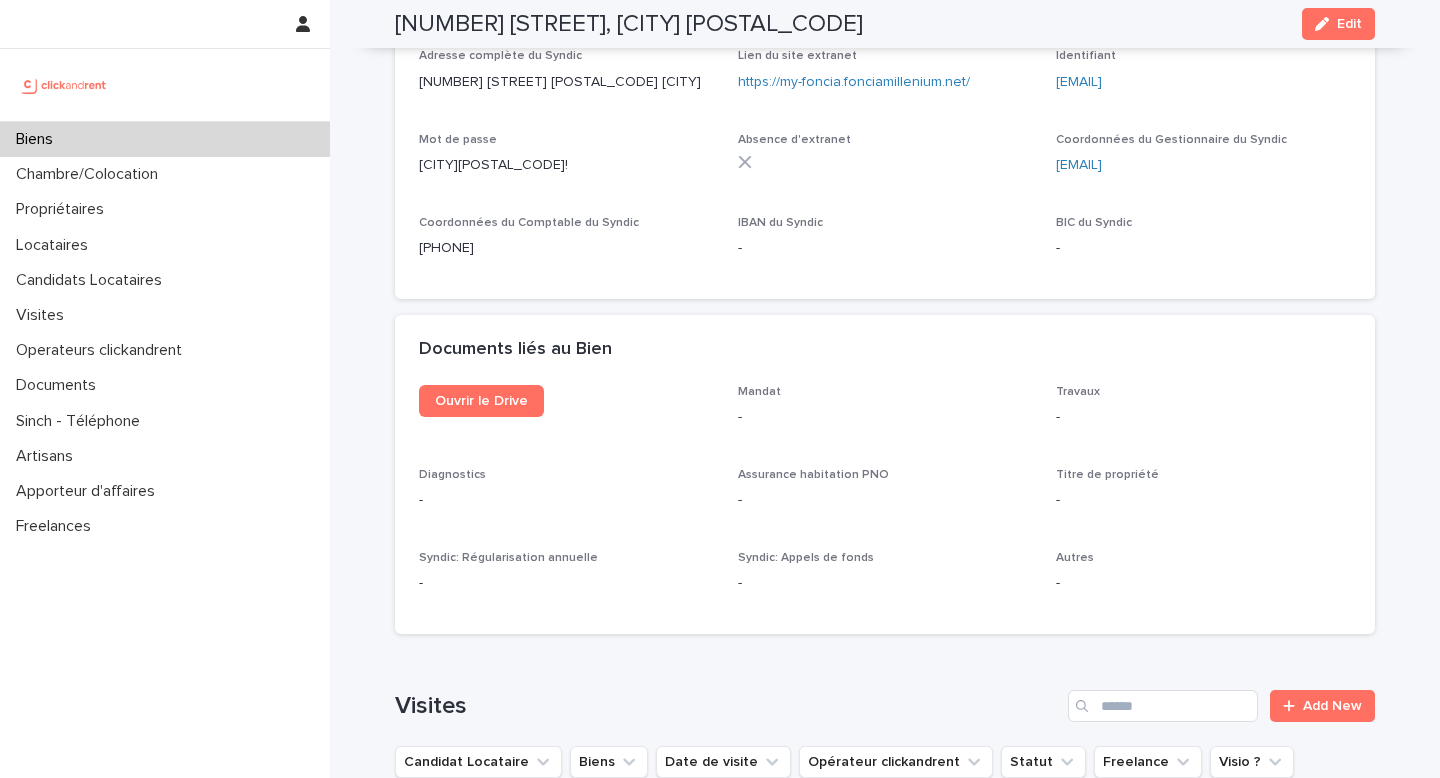 click on "[PHONE]" 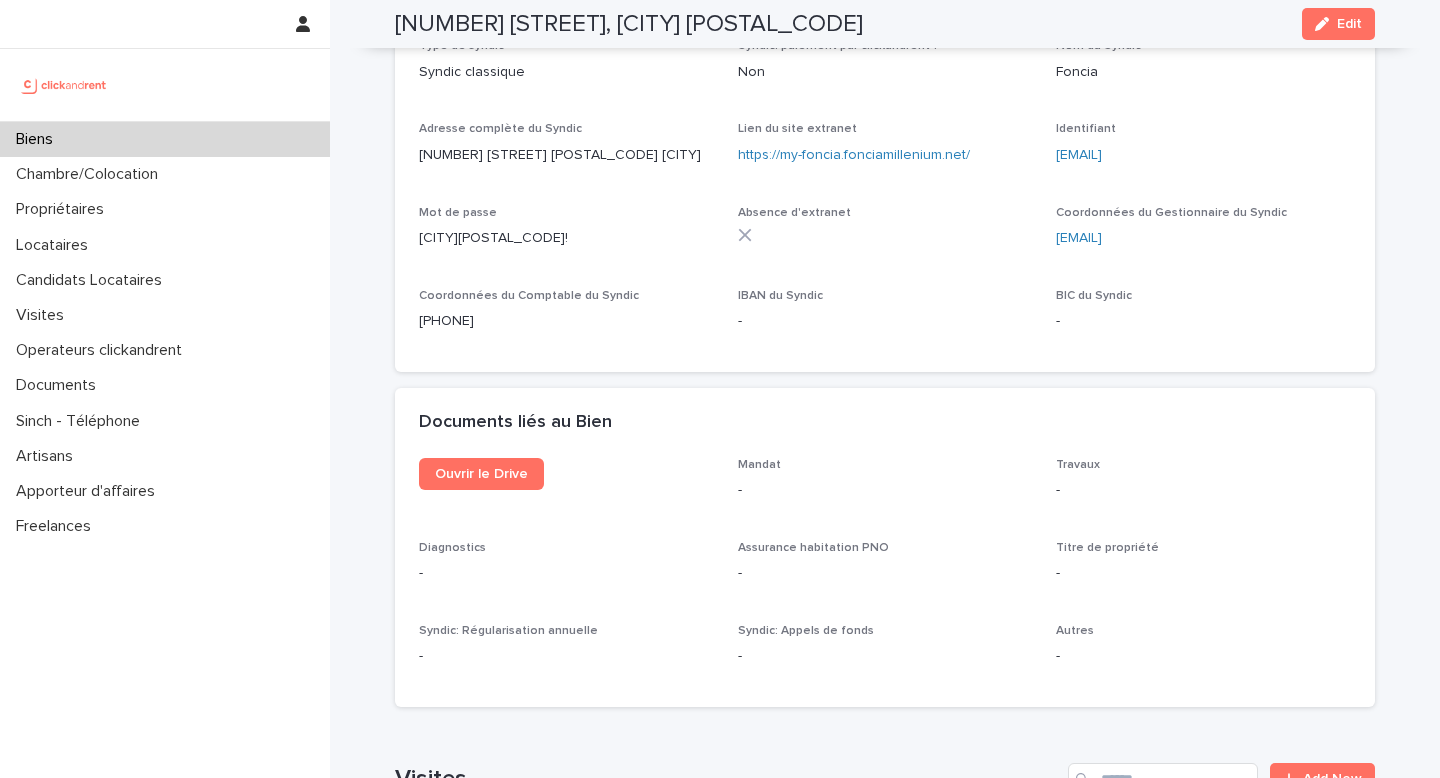 scroll, scrollTop: 6721, scrollLeft: 0, axis: vertical 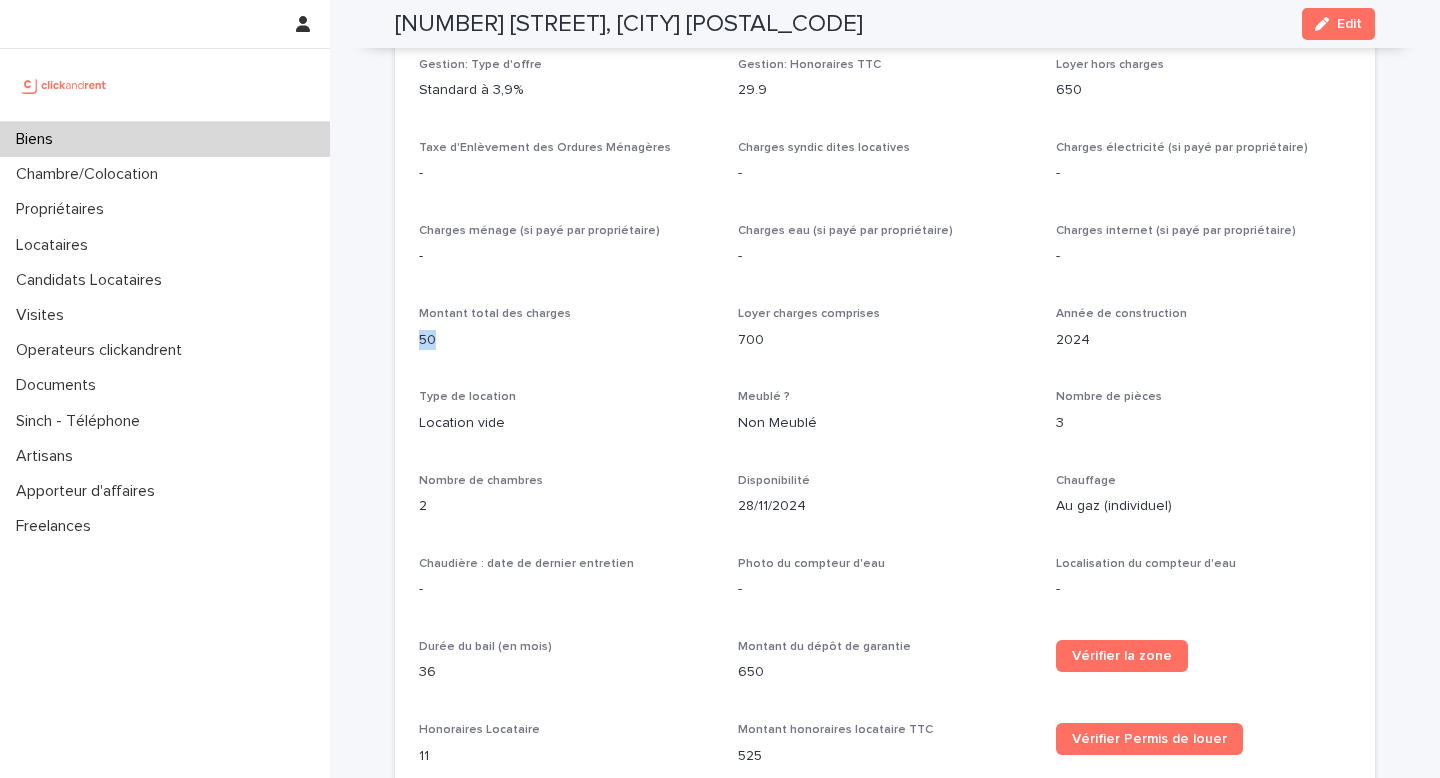 drag, startPoint x: 510, startPoint y: 356, endPoint x: 413, endPoint y: 334, distance: 99.46356 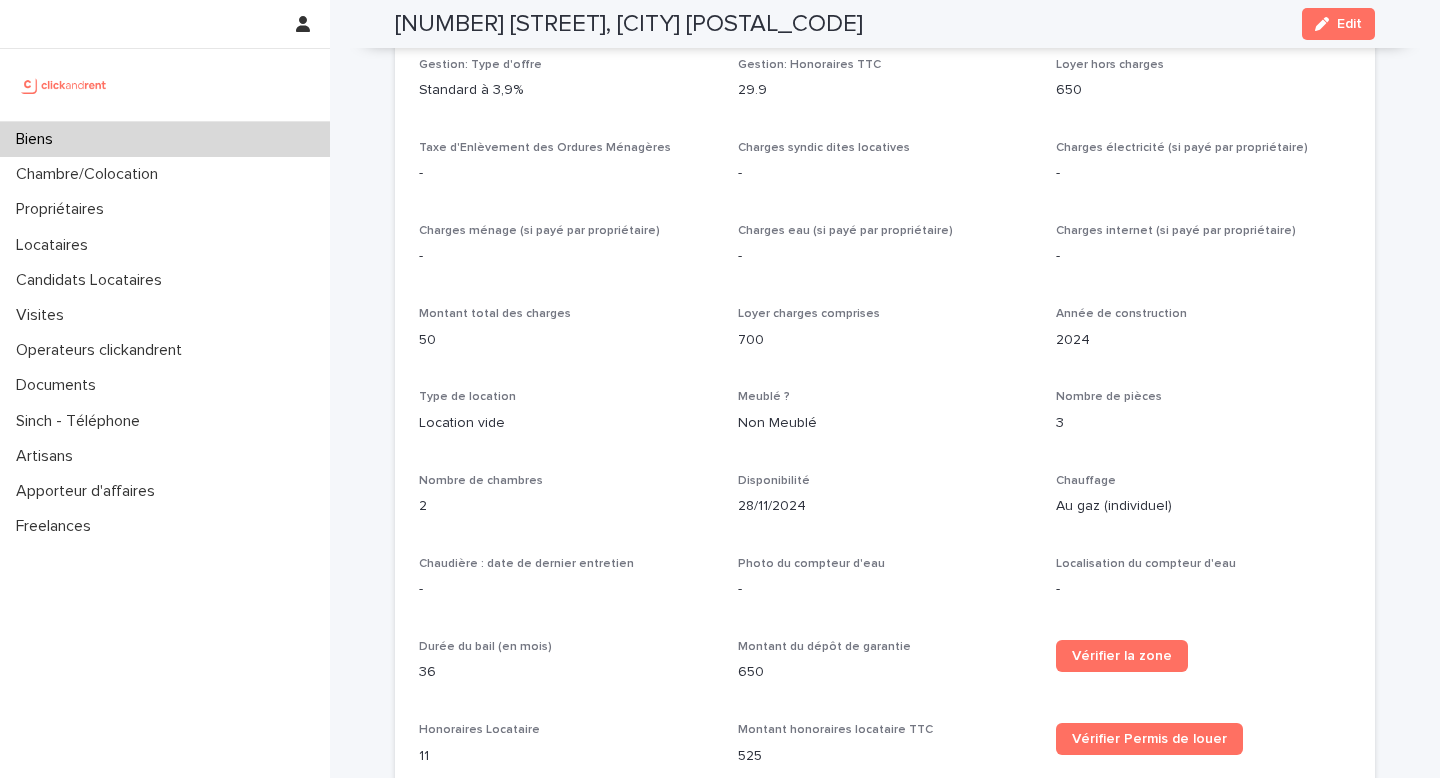 click on "Opérateur commercial [FIRST] [LAST]   Opérateur opérationnel [FIRST] [LAST]   Propriétaires [FIRST] [LAST]   [FIRST] [LAST]   Propriétaire Principal [FIRST] [LAST]   Plafond de revenus du locataire ? Pinel Zone Pinel B1 Pinel : surperficie de l'extérieur 0 Date de signature Mandat [DATE] Description pour Mandat Un logement de type T3 numéroté 7202, situé au 2ème étage du bâtiment n° 2,
accessible par l’ascenseur 2-B et l’escalier 2-B, comprenant : entrée, séjour/cuisine, 2
chambres, salle d’eau, wc, placard. Location annexe Aucun Propriétaire veut GLI ? Non Mise en location: Type d'offre 75% d'un mois de loyer Mise en location: Honoraires Propriétaire 525 Estimation du loyer charges comprises 773 Statut Gestion En gestion Gestion: Type d'offre Standard à 3,9% Gestion: Honoraires TTC 29.9 Loyer hors charges 650 Taxe d'Enlèvement des Ordures Ménagères - Charges syndic dites locatives - Charges électricité (si payé par propriétaire) - - - - Montant total des charges 50" at bounding box center (885, 332) 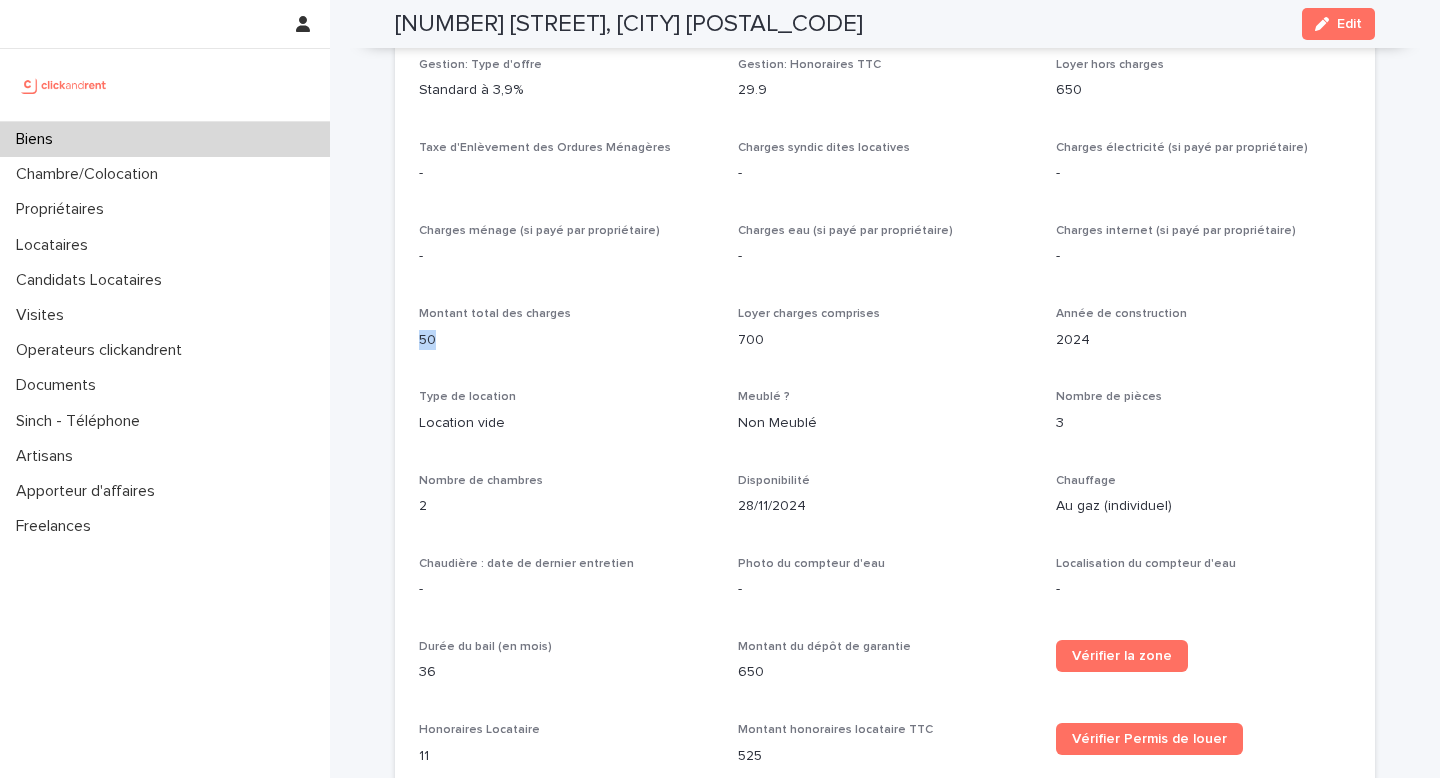 click on "Opérateur commercial [FIRST] [LAST]   Opérateur opérationnel [FIRST] [LAST]   Propriétaires [FIRST] [LAST]   [FIRST] [LAST]   Propriétaire Principal [FIRST] [LAST]   Plafond de revenus du locataire ? Pinel Zone Pinel B1 Pinel : surperficie de l'extérieur 0 Date de signature Mandat [DATE] Description pour Mandat Un logement de type T3 numéroté 7202, situé au 2ème étage du bâtiment n° 2,
accessible par l’ascenseur 2-B et l’escalier 2-B, comprenant : entrée, séjour/cuisine, 2
chambres, salle d’eau, wc, placard. Location annexe Aucun Propriétaire veut GLI ? Non Mise en location: Type d'offre 75% d'un mois de loyer Mise en location: Honoraires Propriétaire 525 Estimation du loyer charges comprises 773 Statut Gestion En gestion Gestion: Type d'offre Standard à 3,9% Gestion: Honoraires TTC 29.9 Loyer hors charges 650 Taxe d'Enlèvement des Ordures Ménagères - Charges syndic dites locatives - Charges électricité (si payé par propriétaire) - - - - Montant total des charges 50" at bounding box center [885, 332] 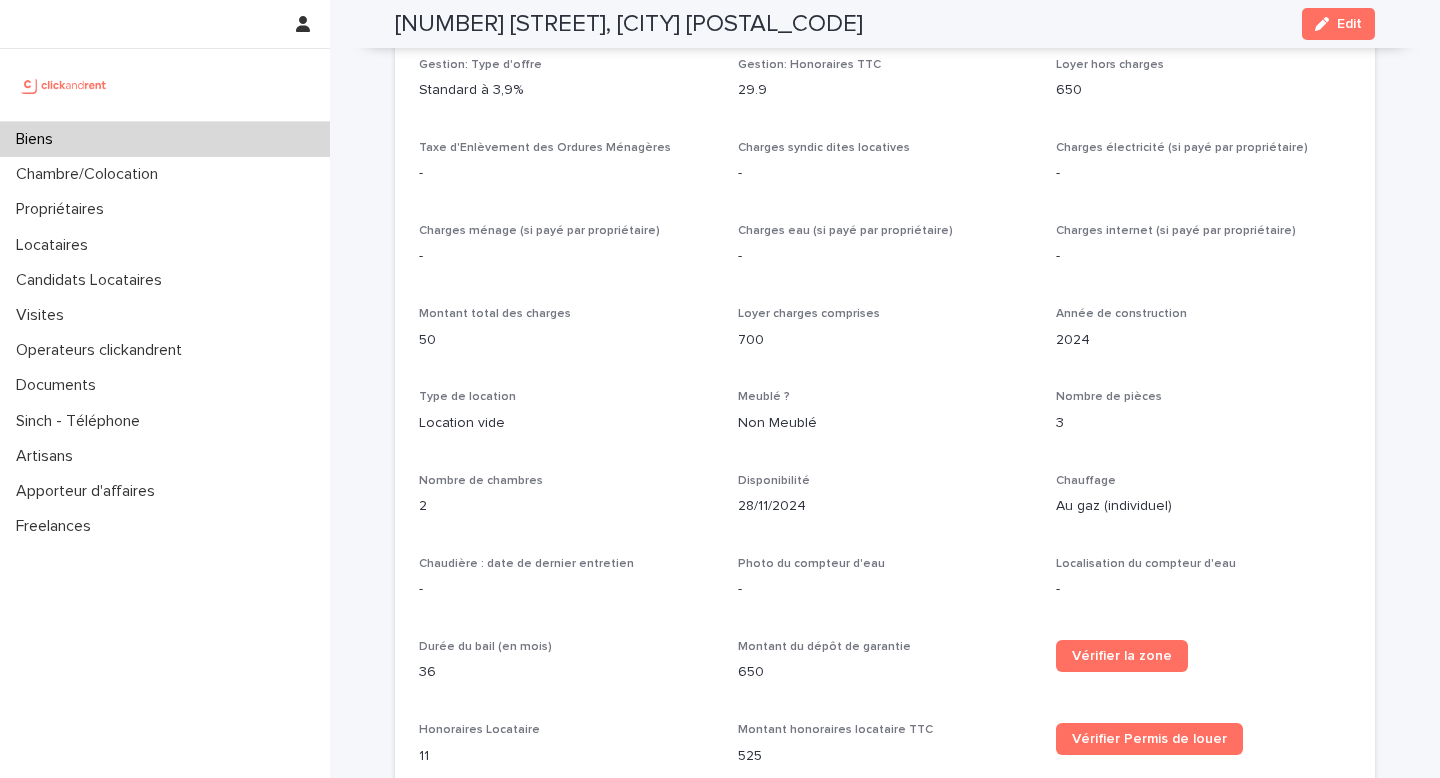 click on "Montant total des charges 50" at bounding box center (566, 336) 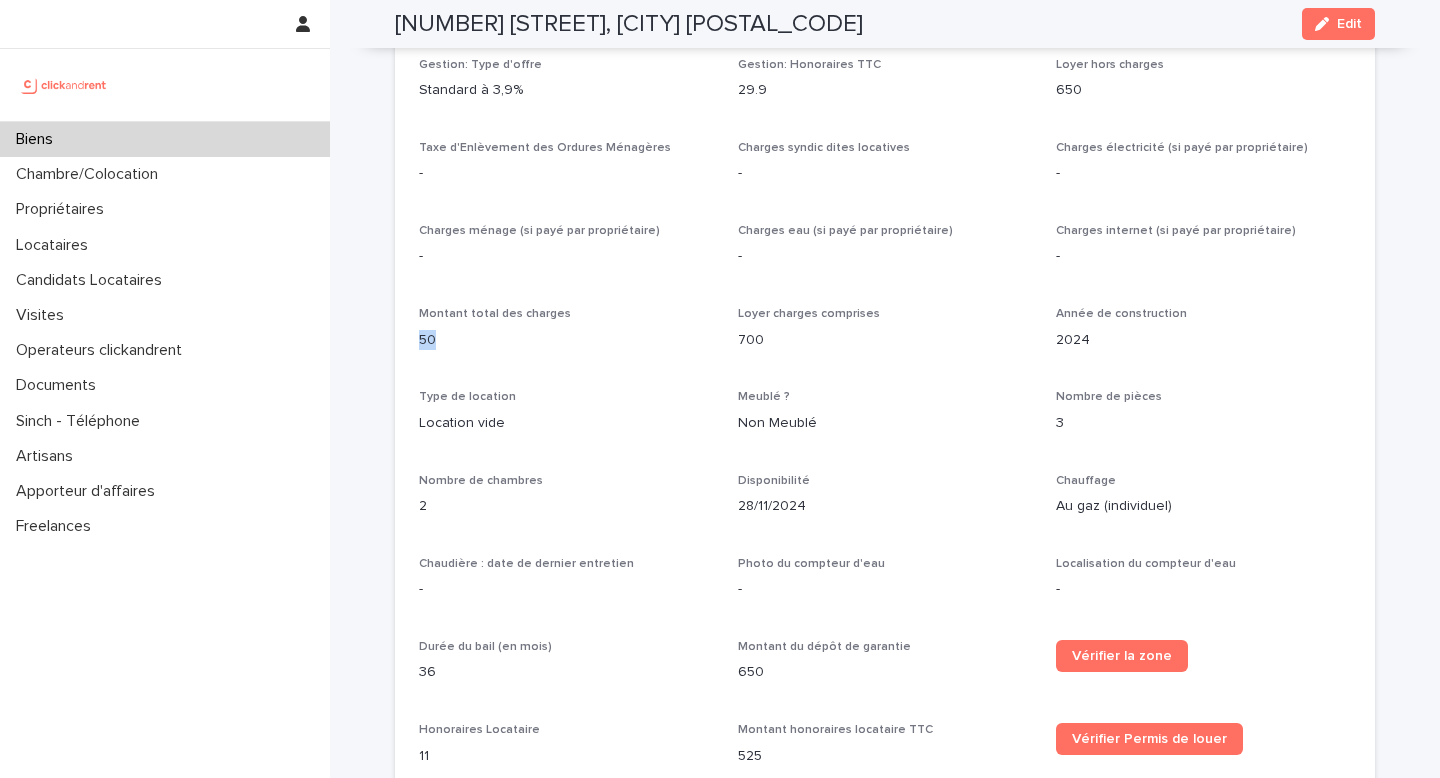 click on "Montant total des charges 50" at bounding box center [566, 336] 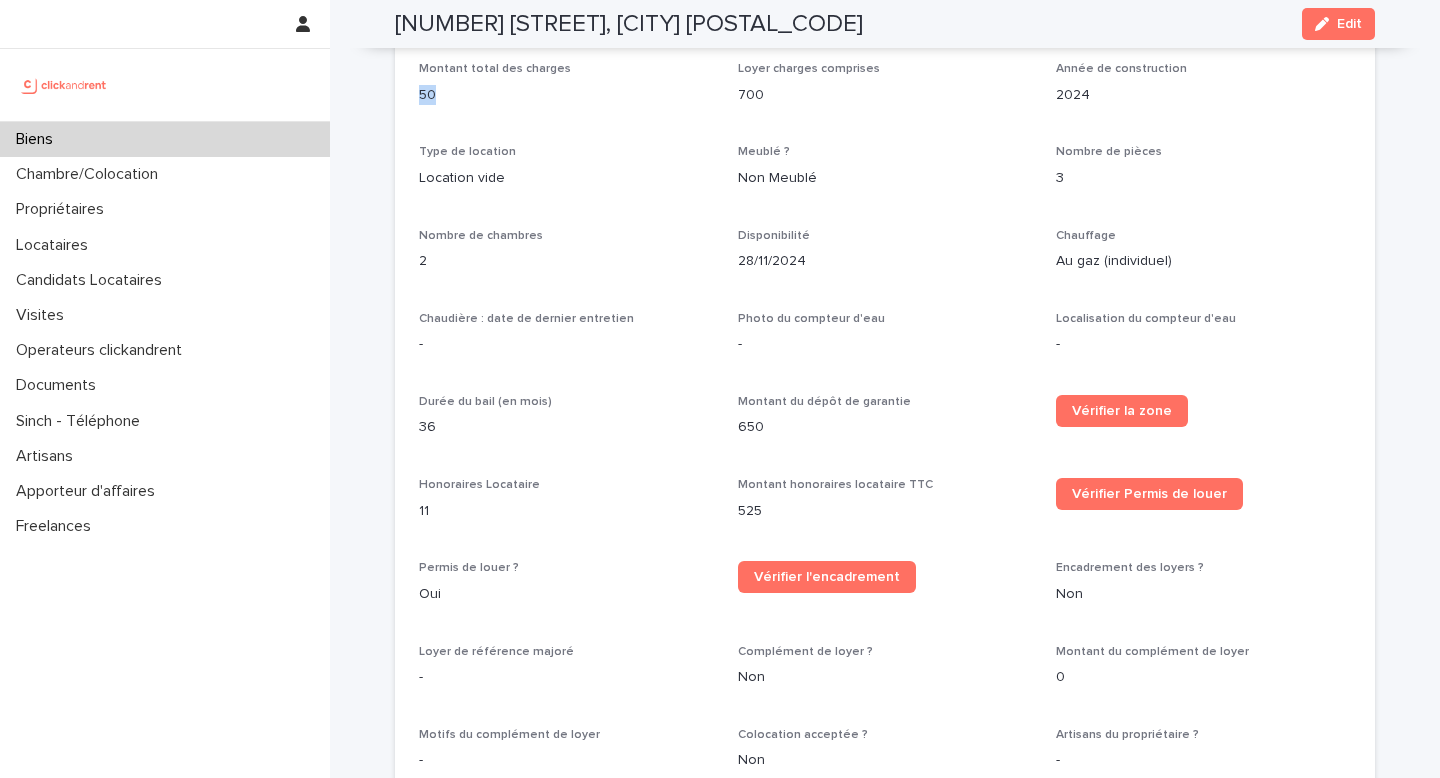 scroll, scrollTop: 2067, scrollLeft: 0, axis: vertical 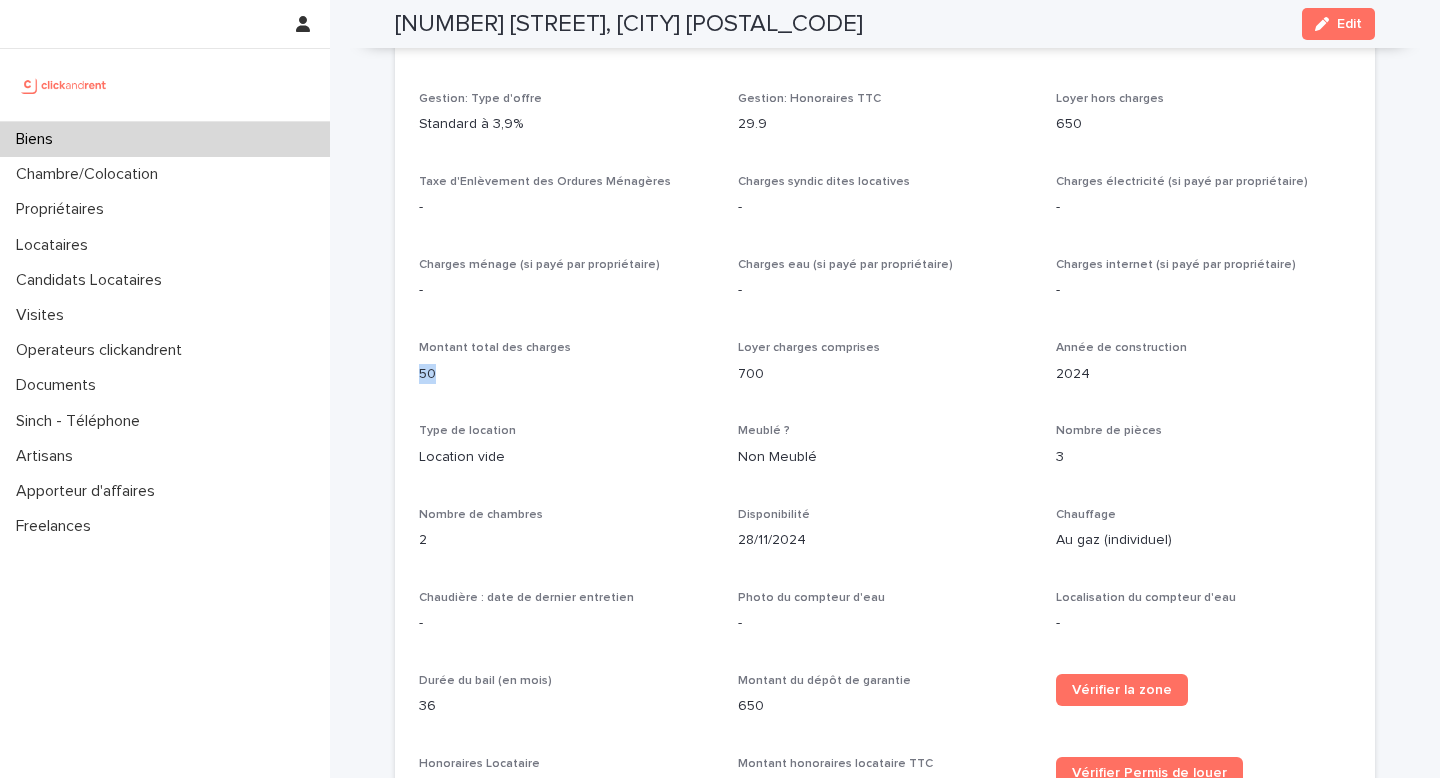 click on "50" at bounding box center (566, 374) 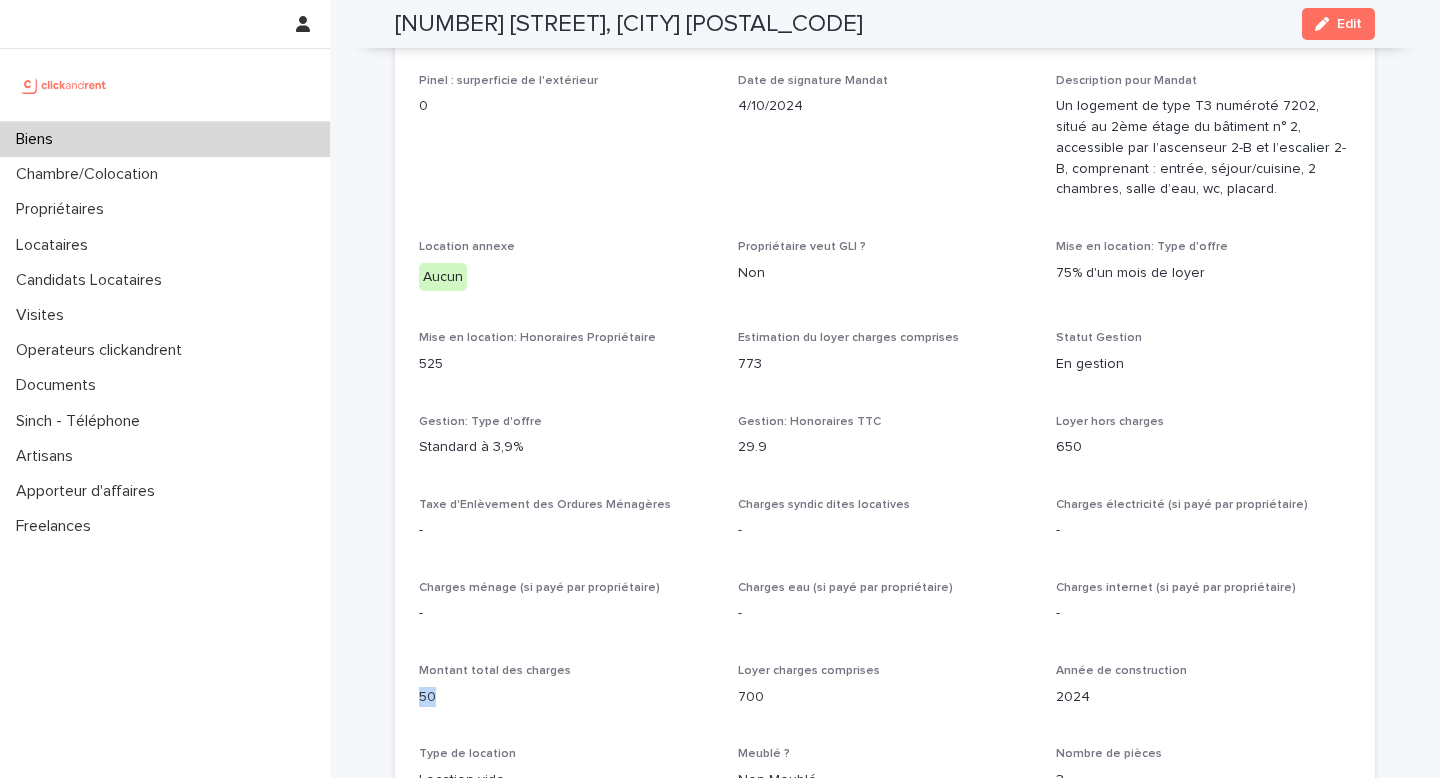 scroll, scrollTop: 1479, scrollLeft: 0, axis: vertical 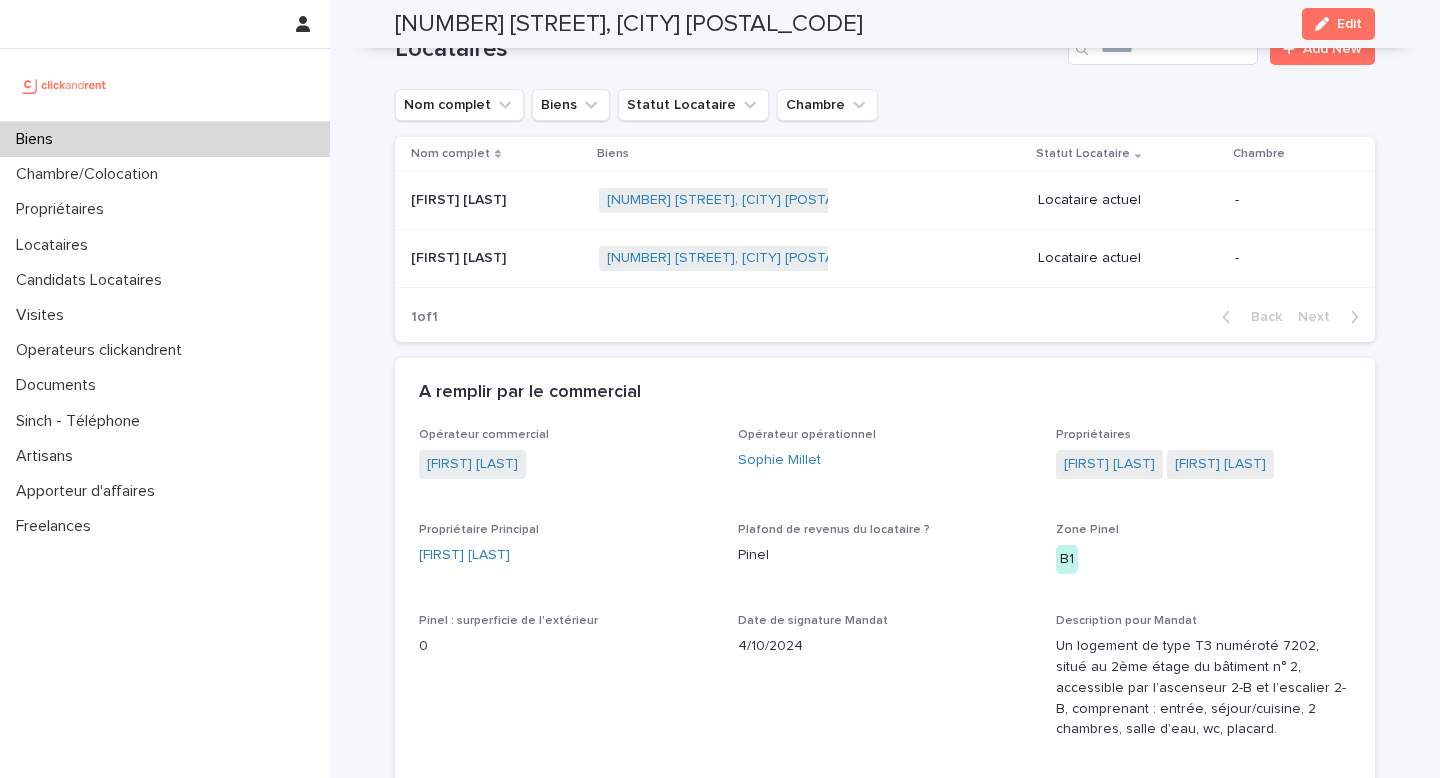 click on "[FIRST] [LAST]" at bounding box center [1220, 464] 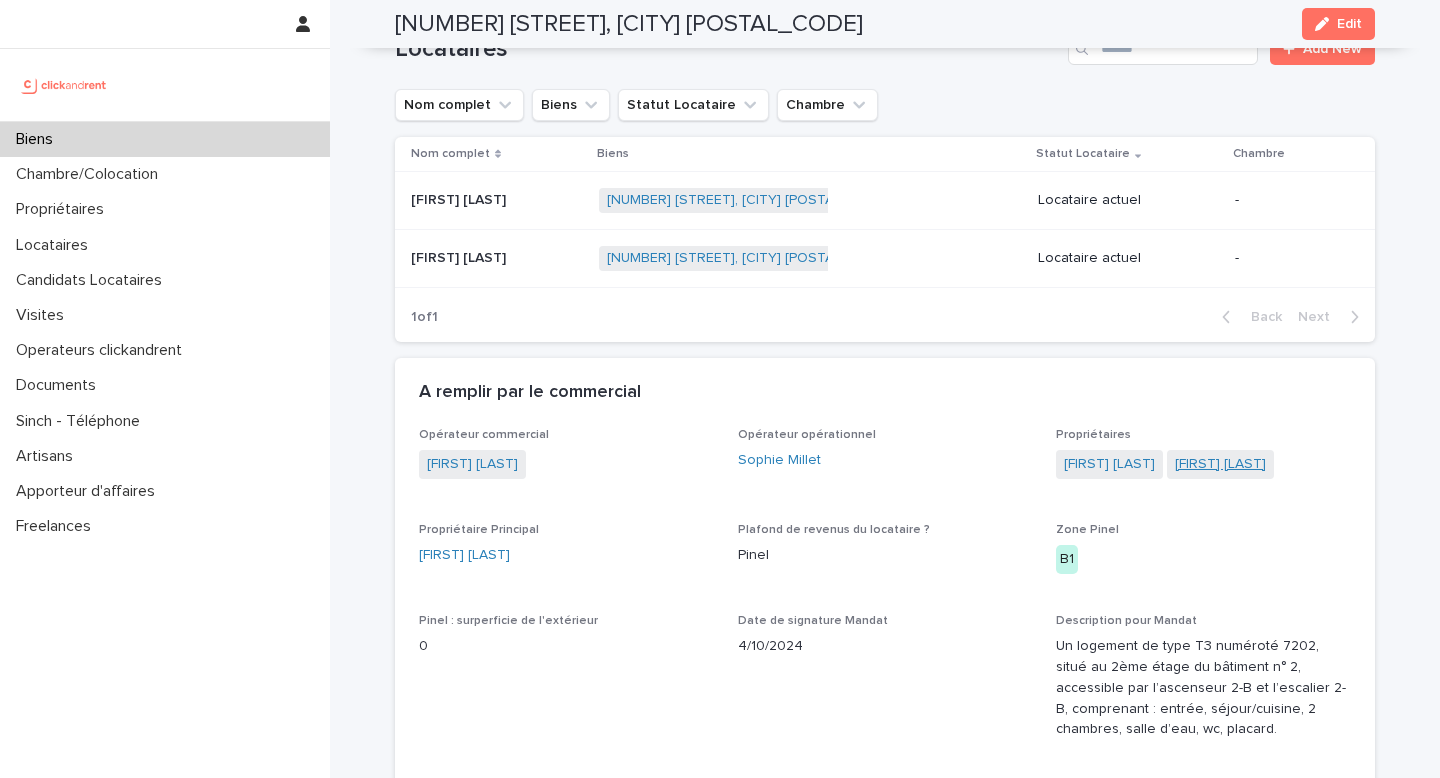 click on "[FIRST] [LAST]" at bounding box center (1220, 464) 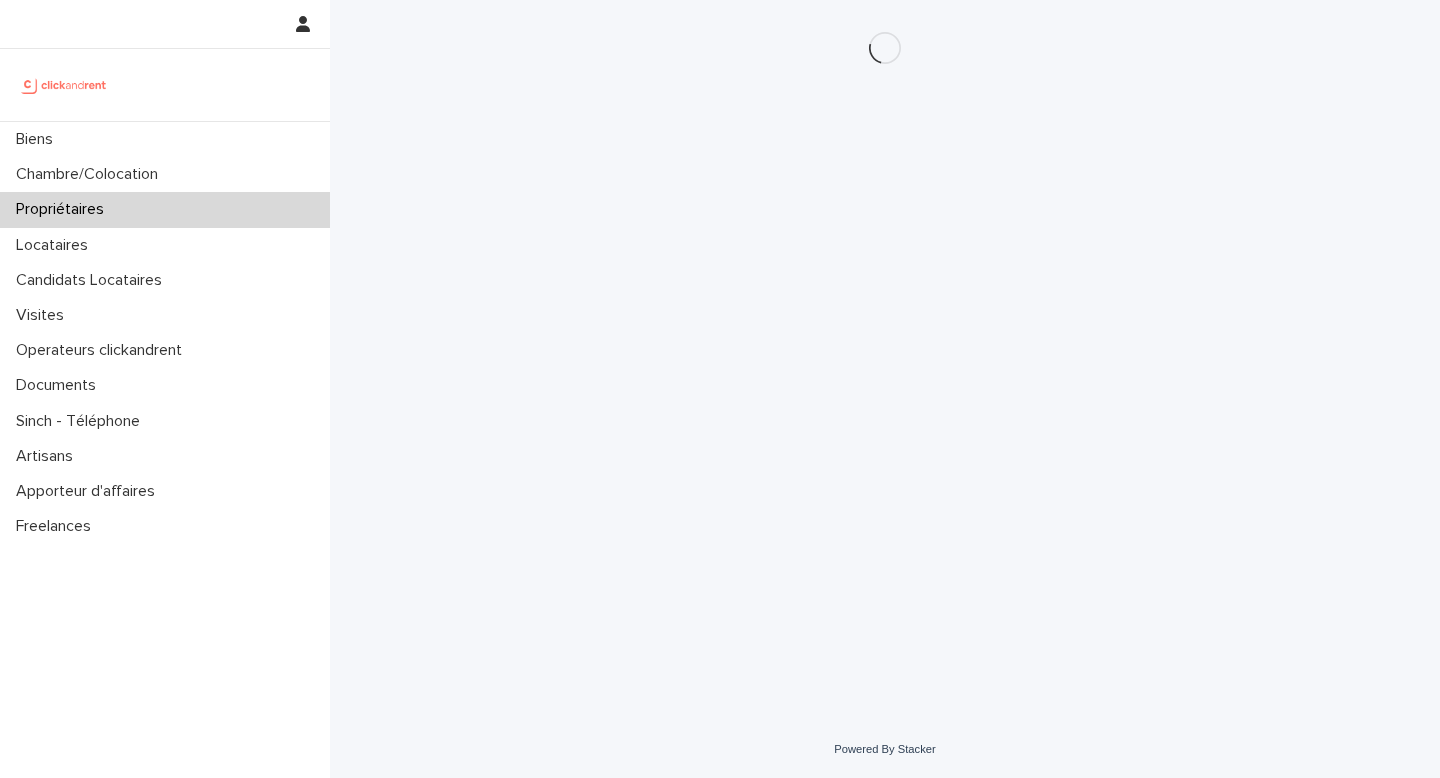 scroll, scrollTop: 0, scrollLeft: 0, axis: both 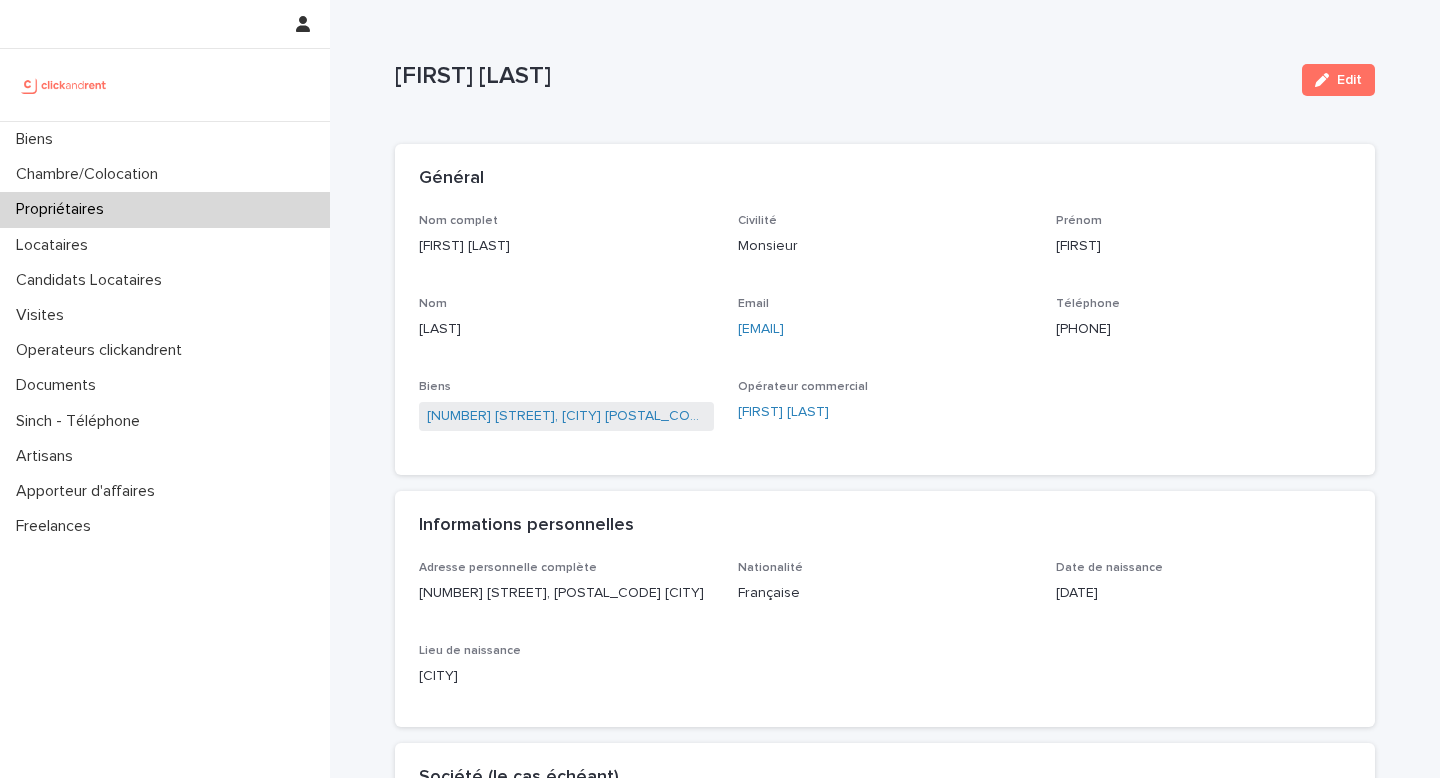 click on "[PHONE]" 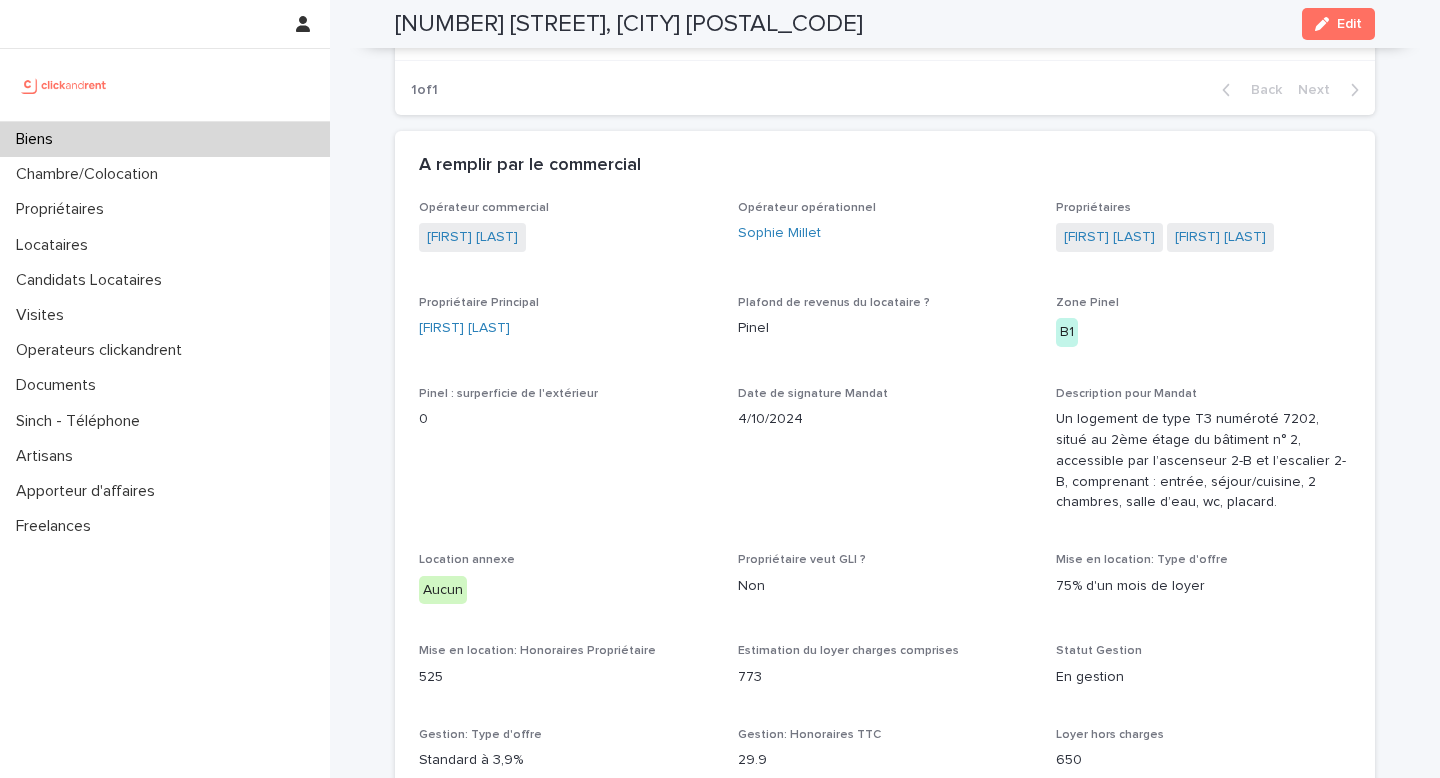scroll, scrollTop: 1163, scrollLeft: 0, axis: vertical 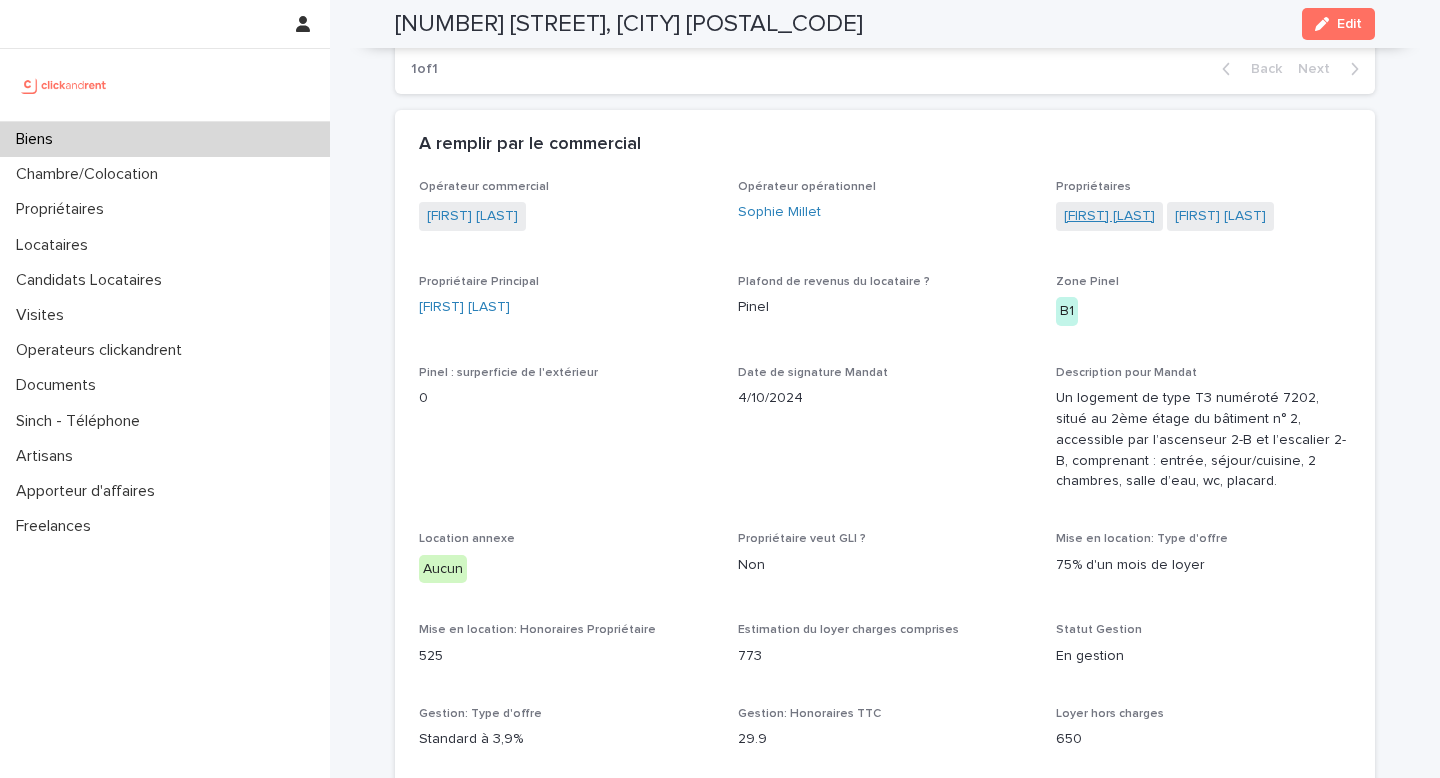 click on "[FIRST] [LAST]" at bounding box center [1109, 216] 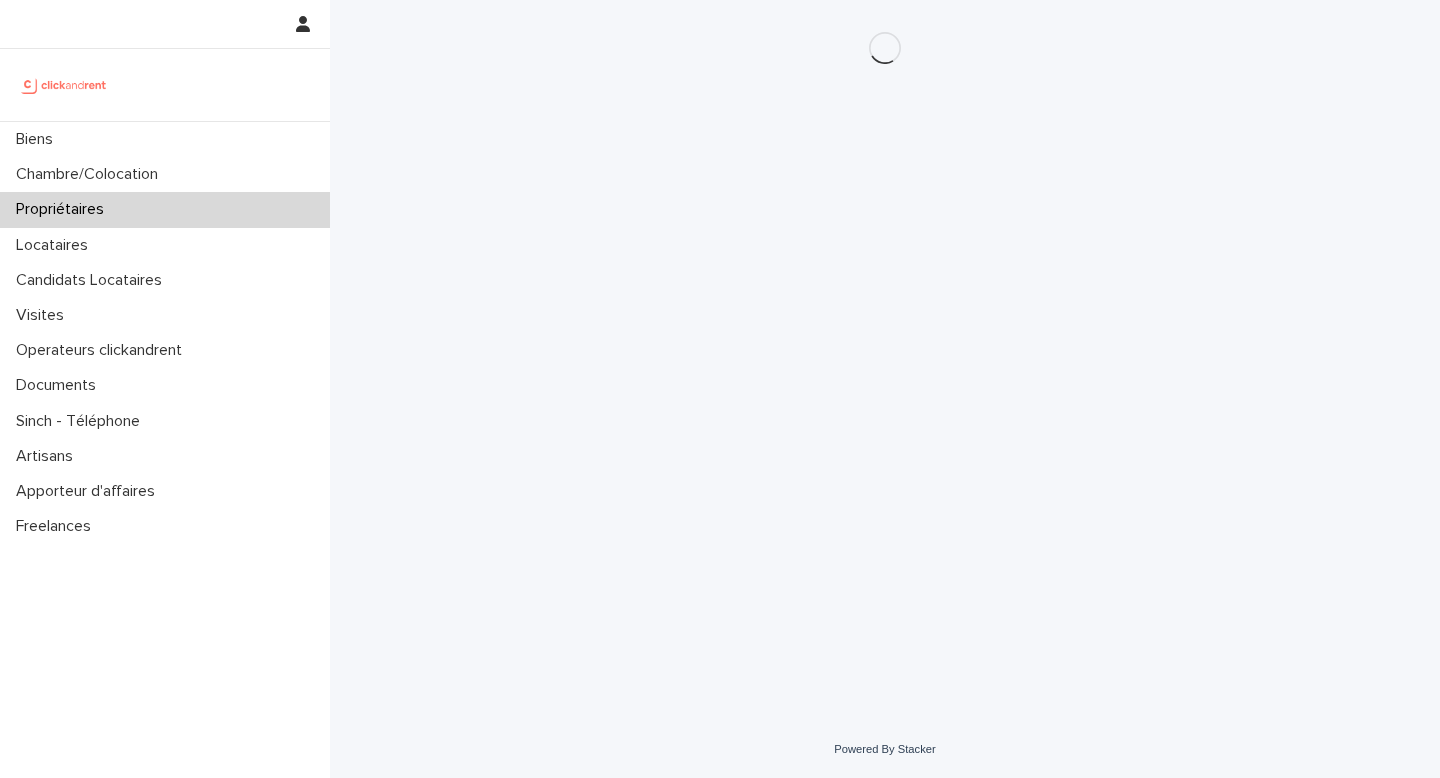 scroll, scrollTop: 0, scrollLeft: 0, axis: both 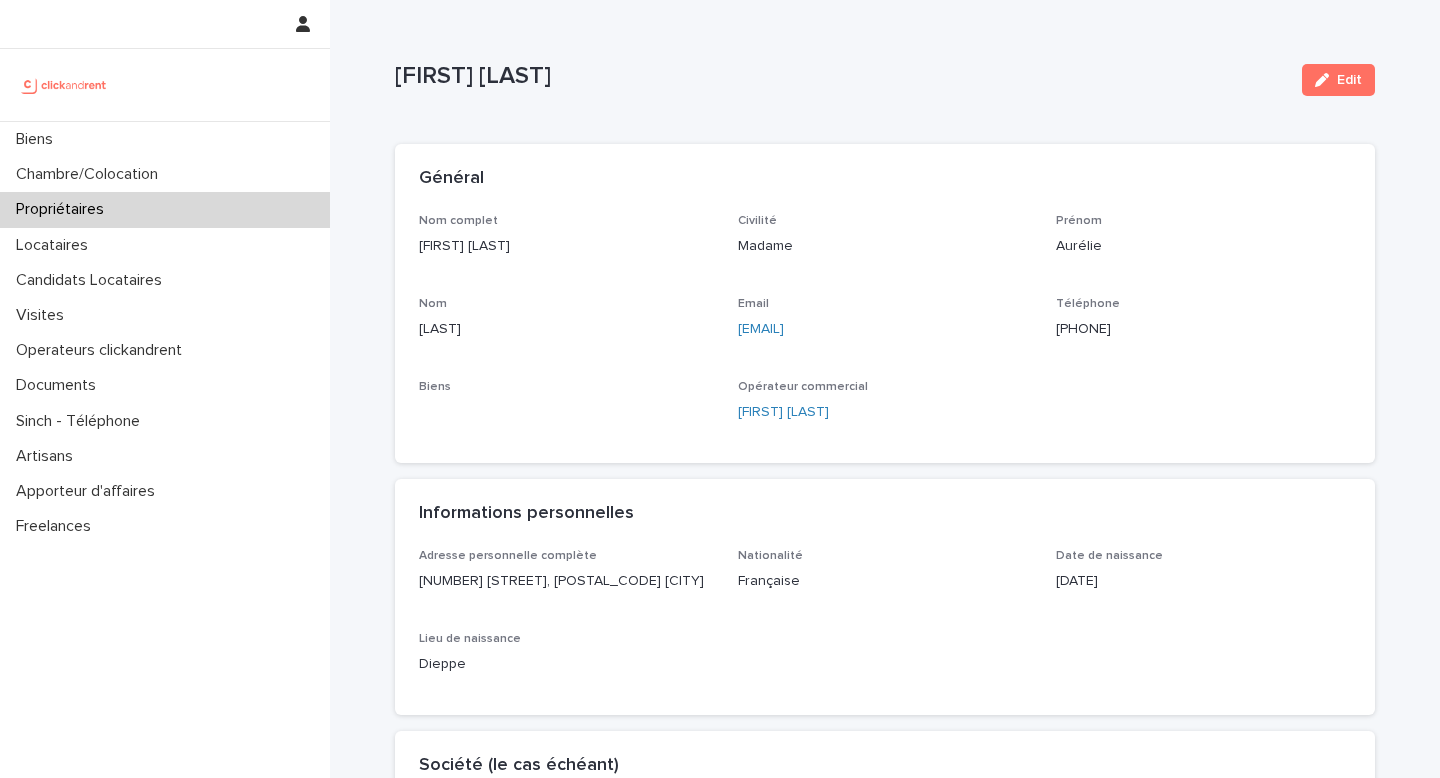 click on "[PHONE]" 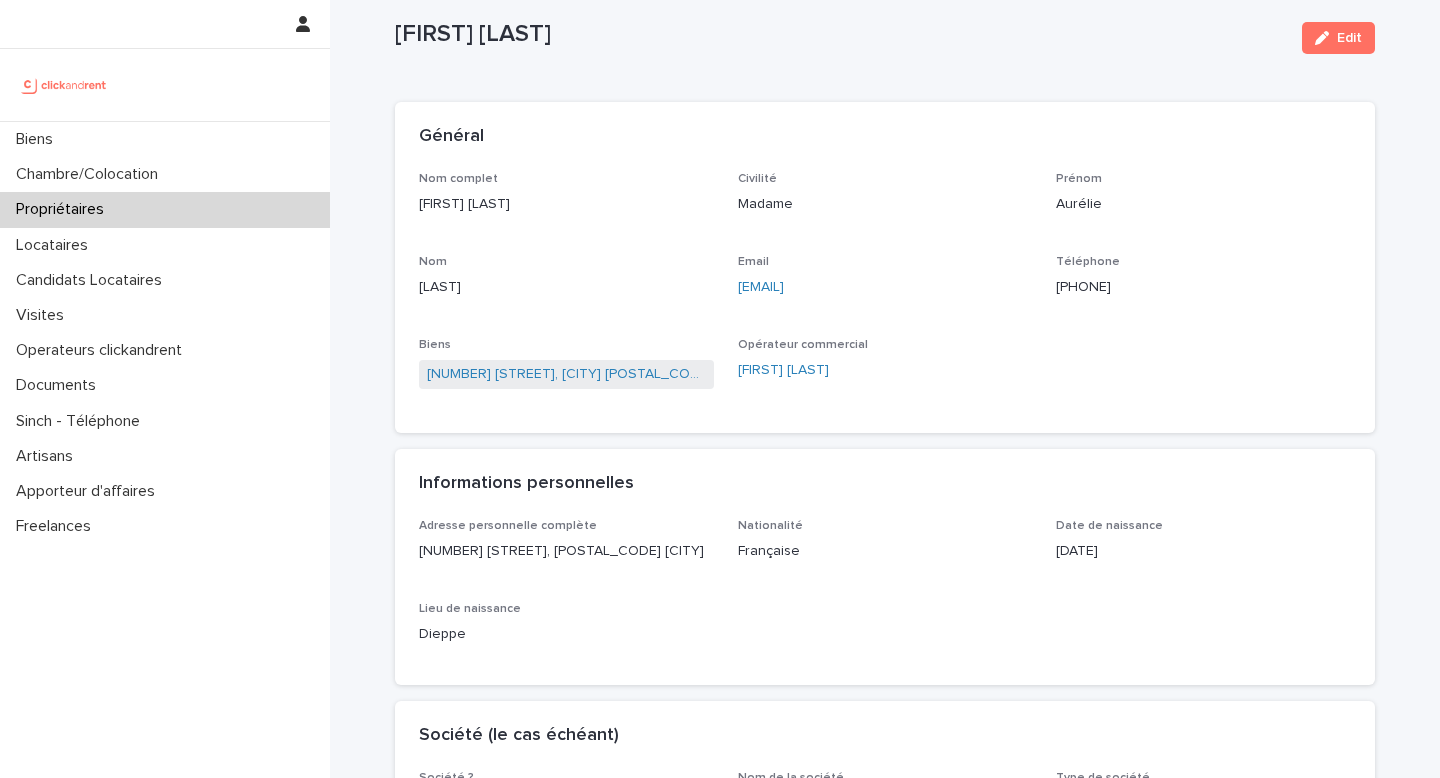 scroll, scrollTop: 44, scrollLeft: 0, axis: vertical 